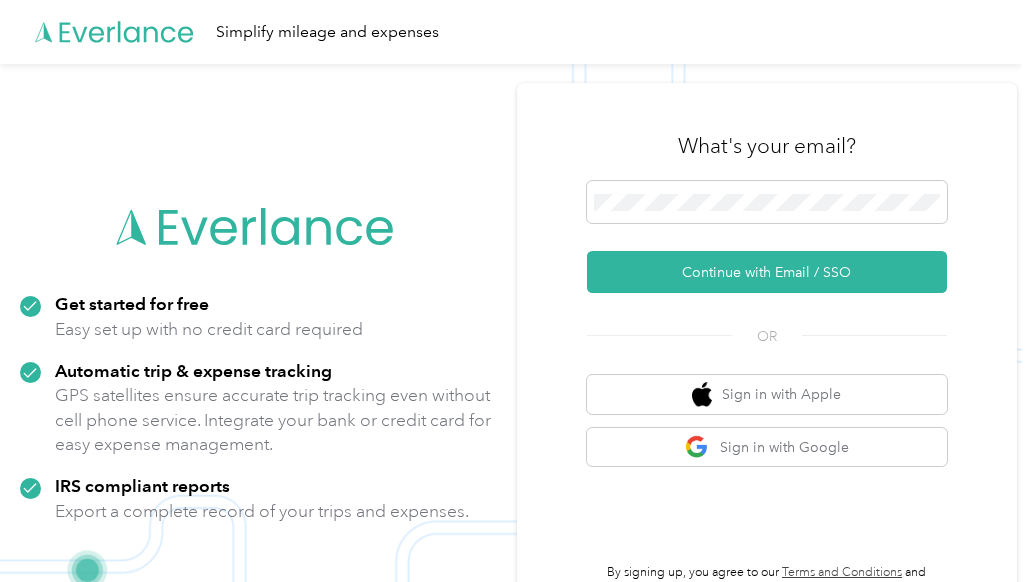 scroll, scrollTop: 0, scrollLeft: 0, axis: both 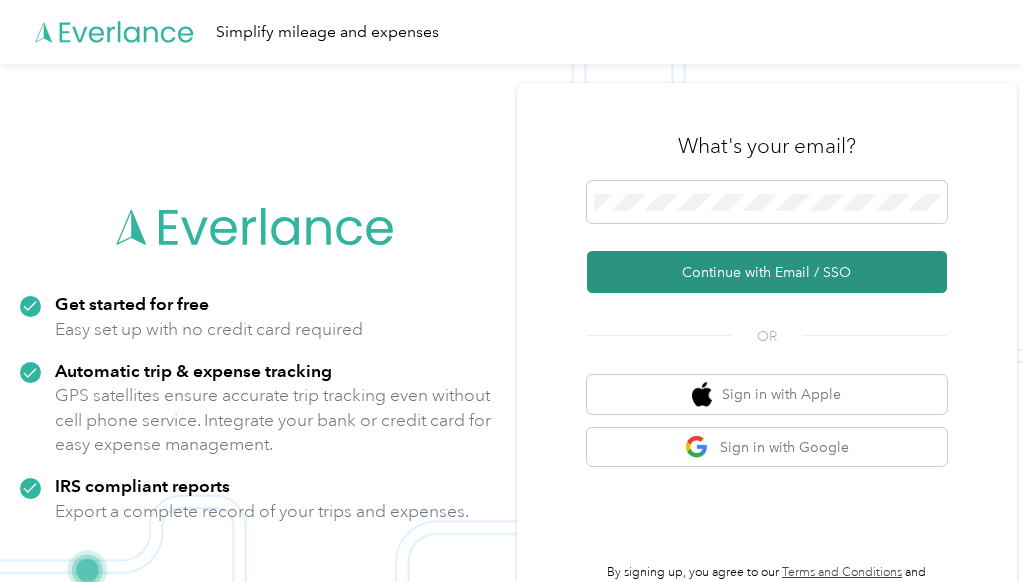click on "Continue with Email / SSO" at bounding box center (767, 272) 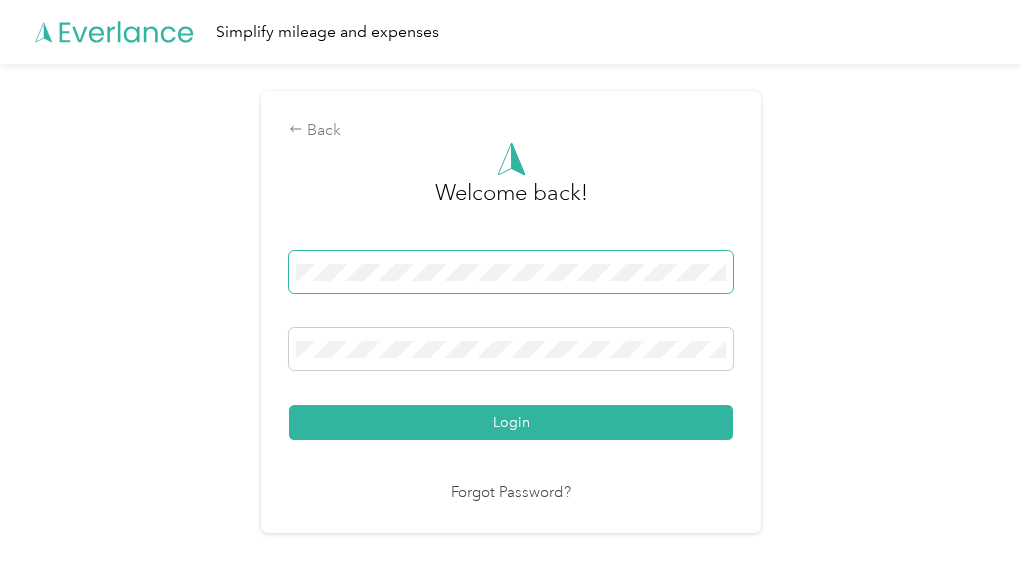 click on "Login" at bounding box center (511, 422) 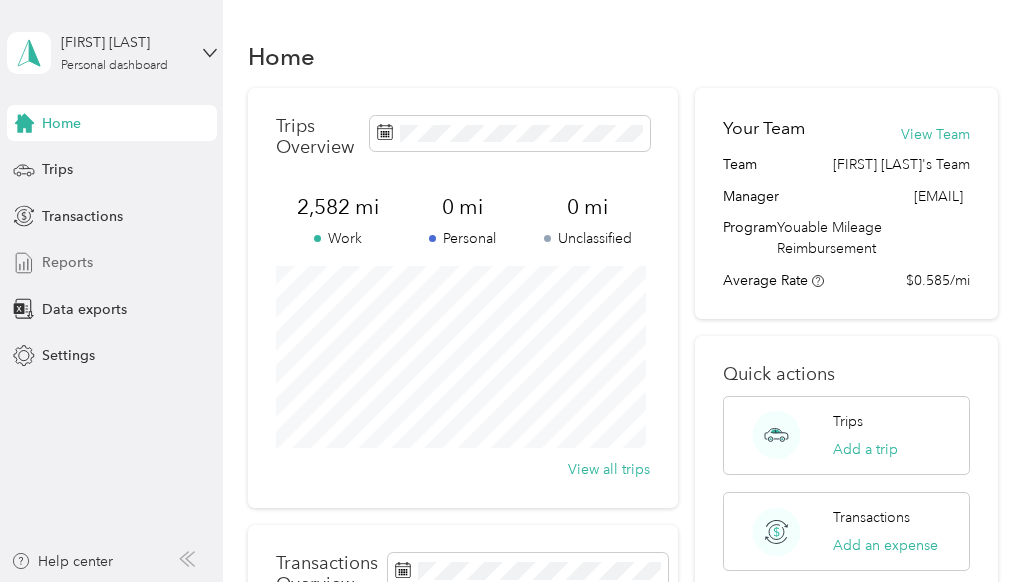 click on "Reports" at bounding box center [67, 262] 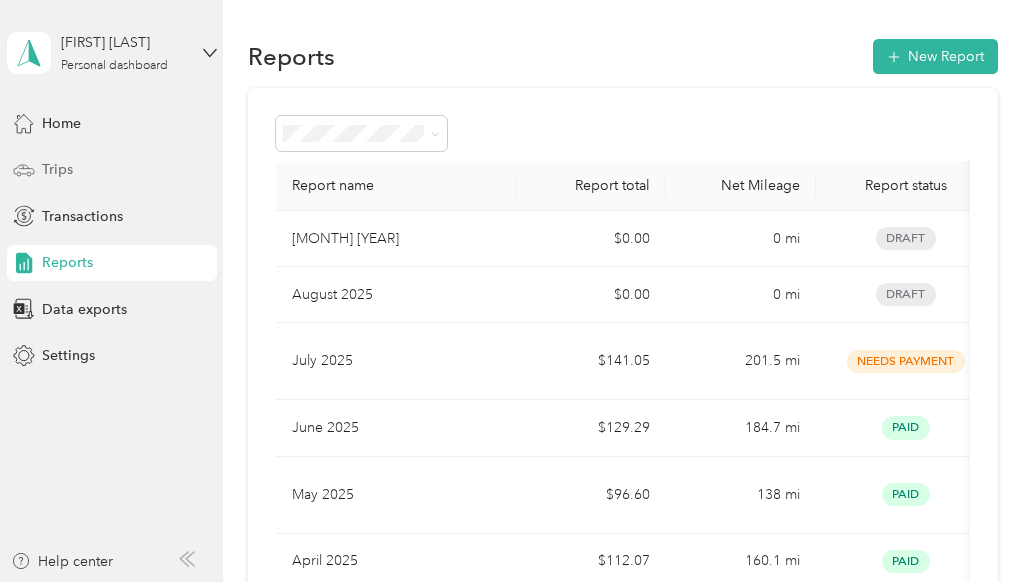 click on "Trips" at bounding box center [112, 170] 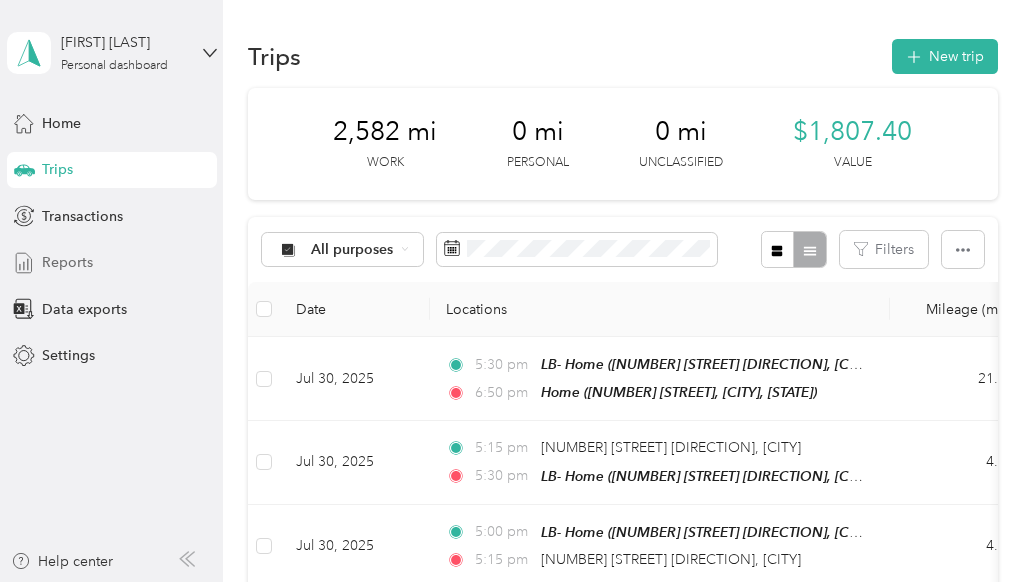 click on "Reports" at bounding box center [112, 263] 